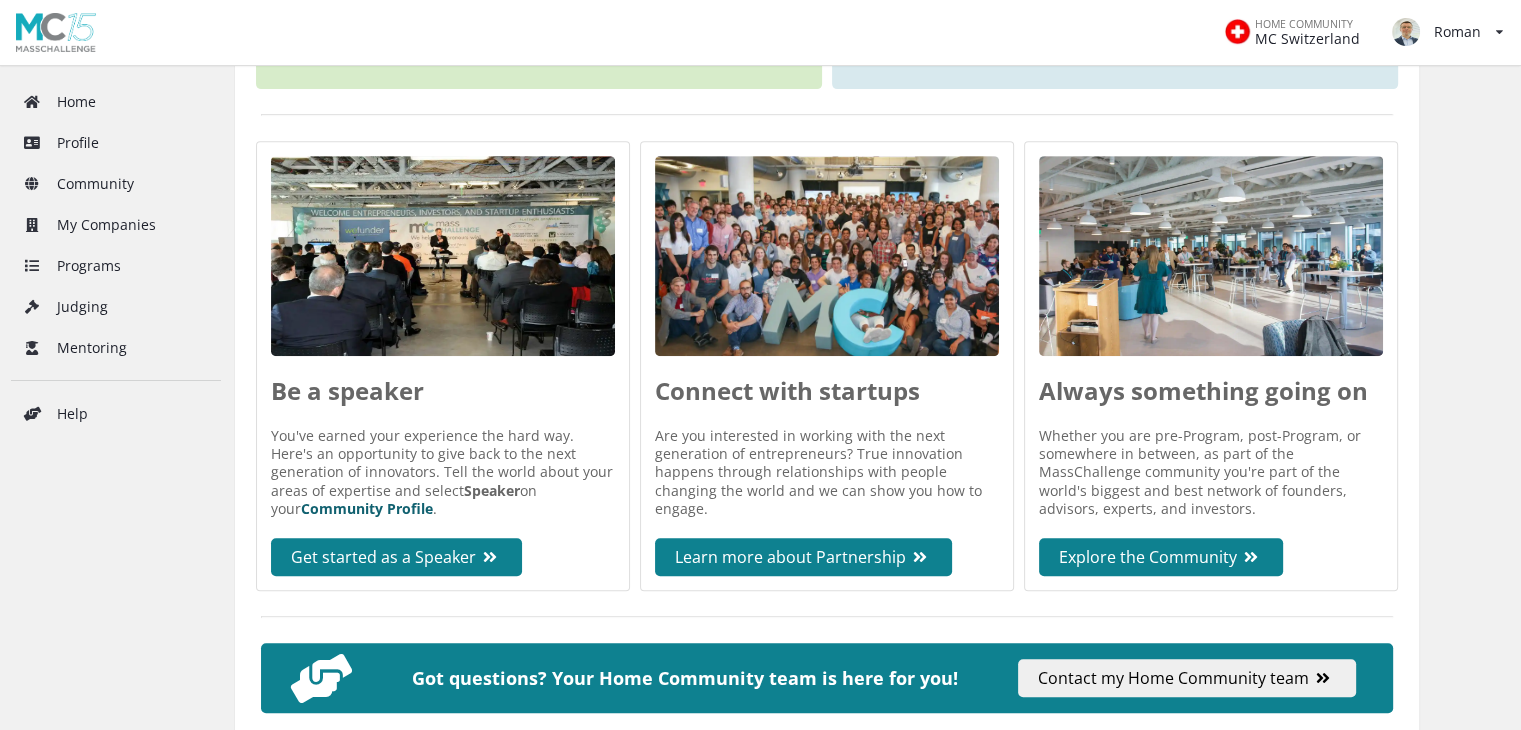 scroll, scrollTop: 984, scrollLeft: 0, axis: vertical 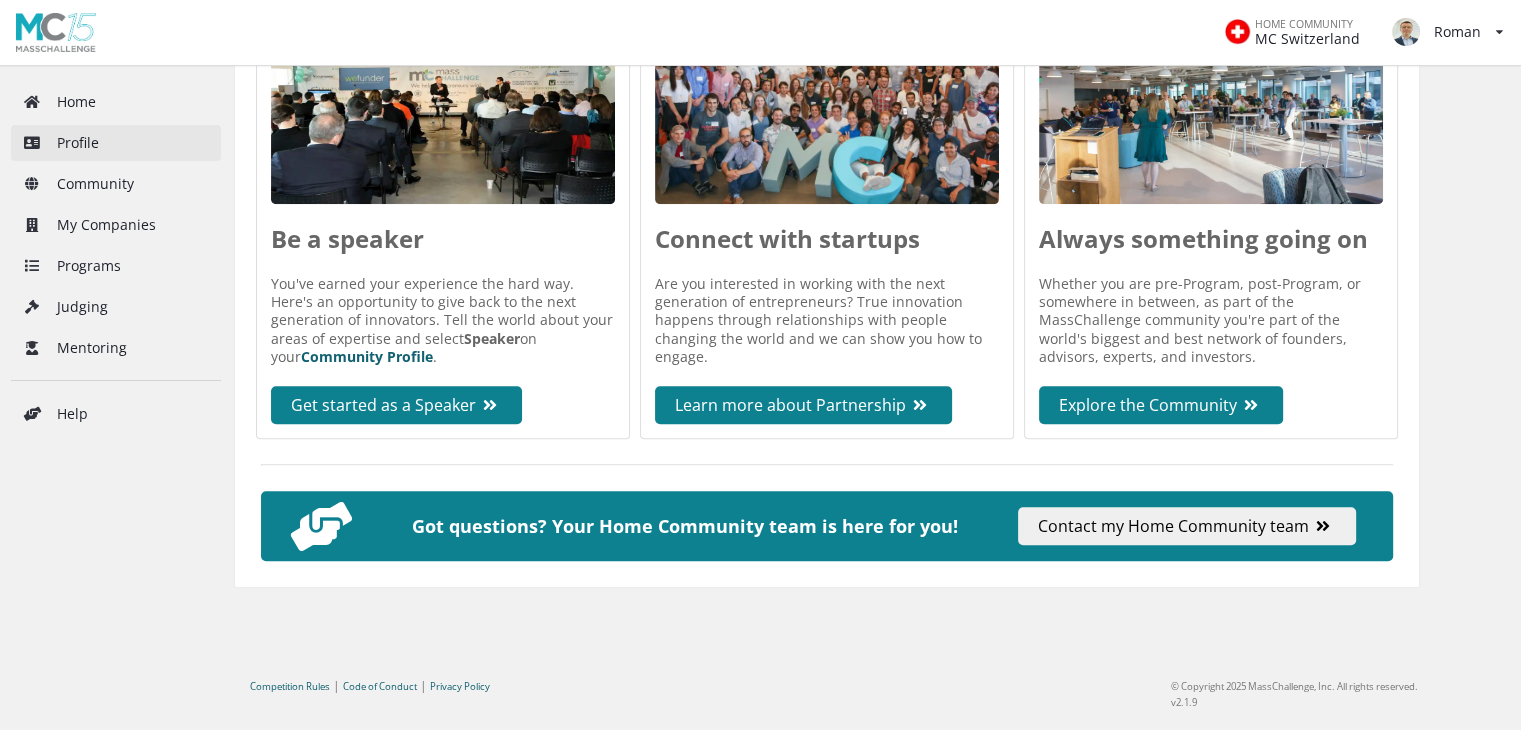click on "Profile" at bounding box center (116, 143) 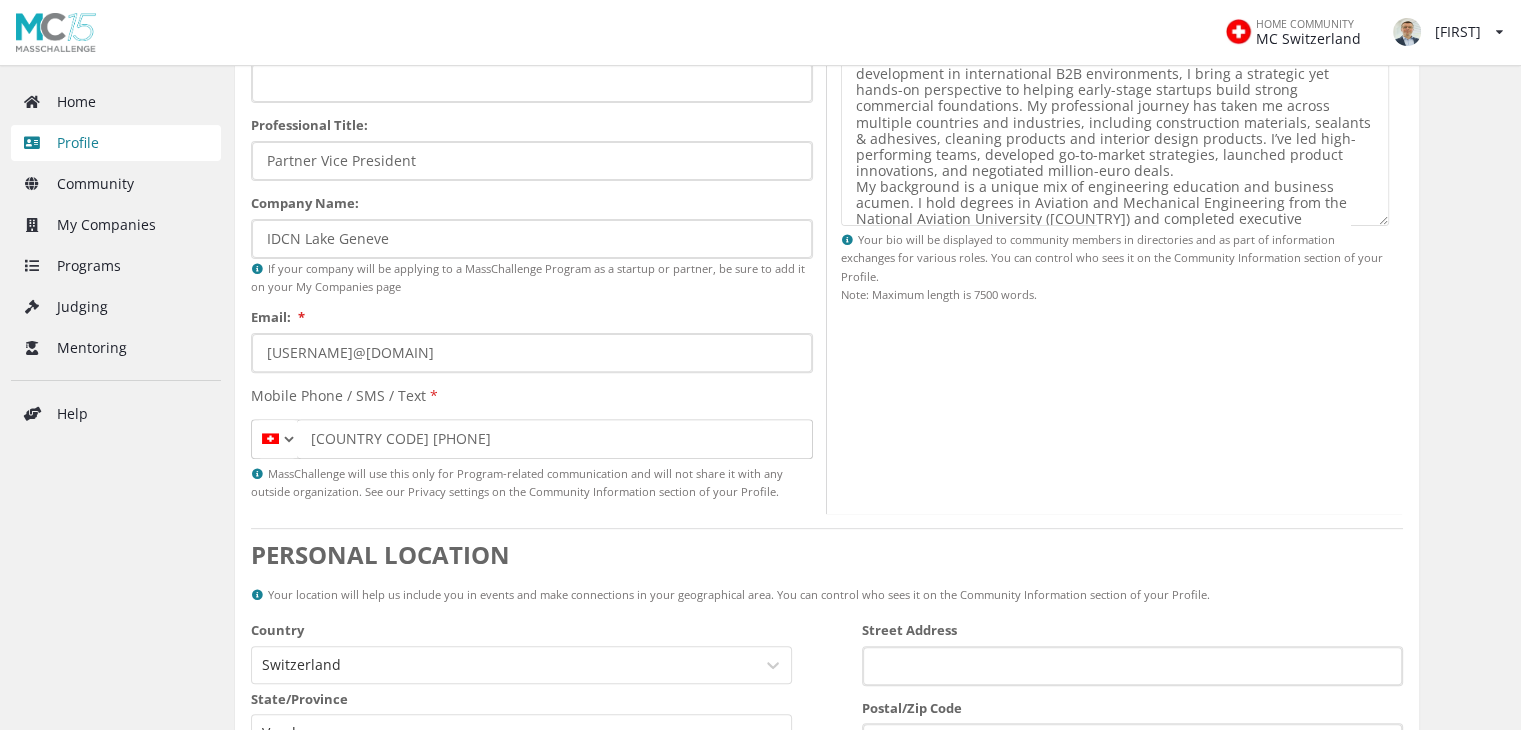 scroll, scrollTop: 600, scrollLeft: 0, axis: vertical 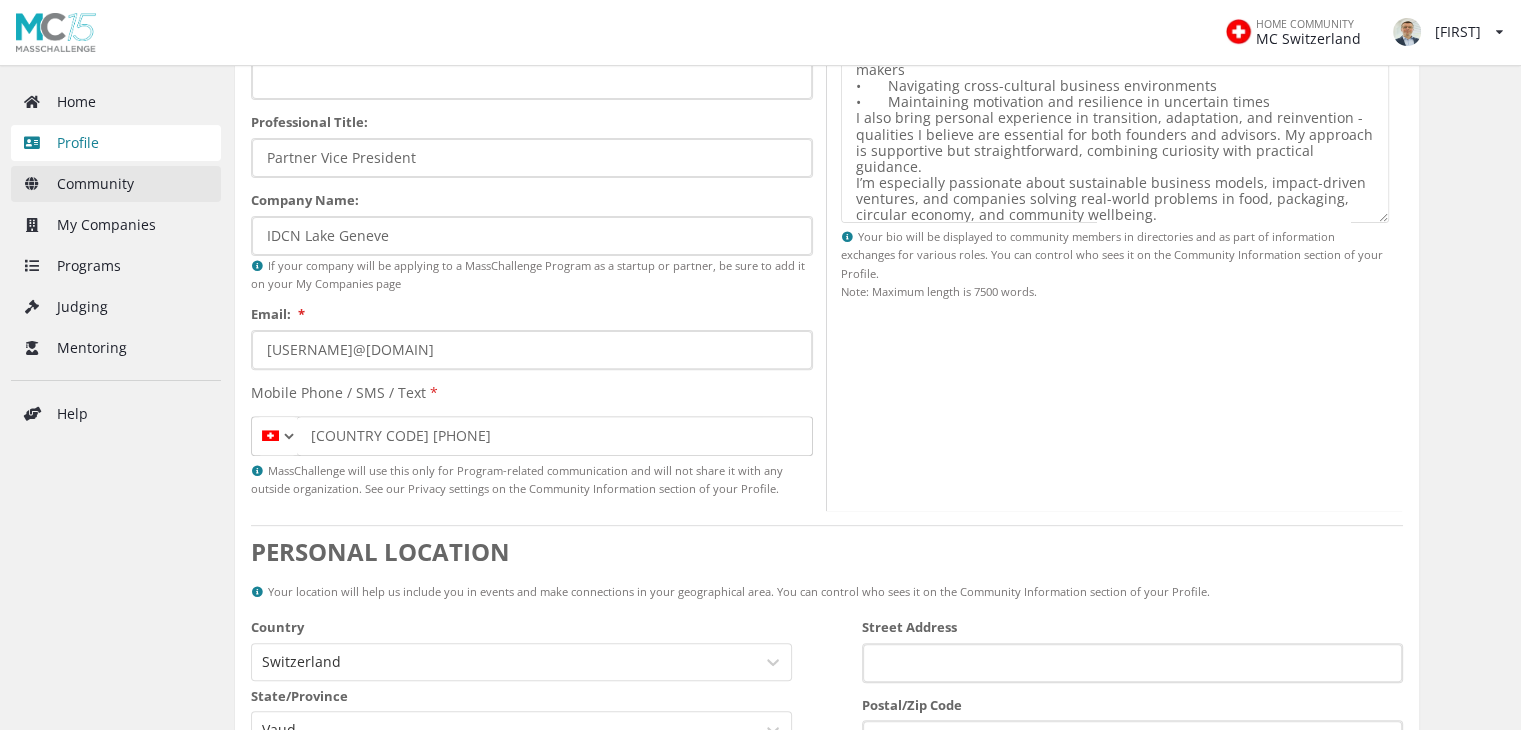 click on "Community" at bounding box center (116, 184) 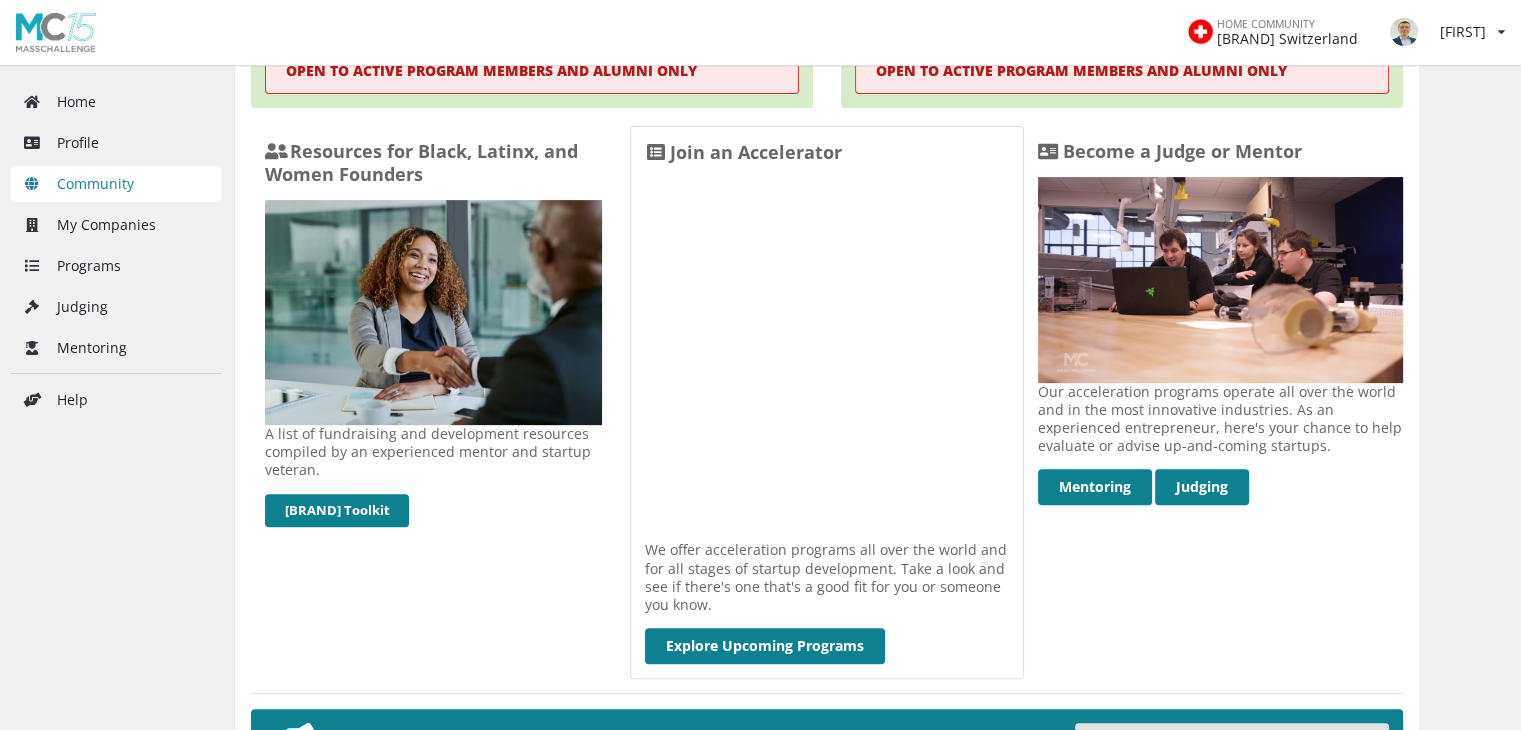 scroll, scrollTop: 600, scrollLeft: 0, axis: vertical 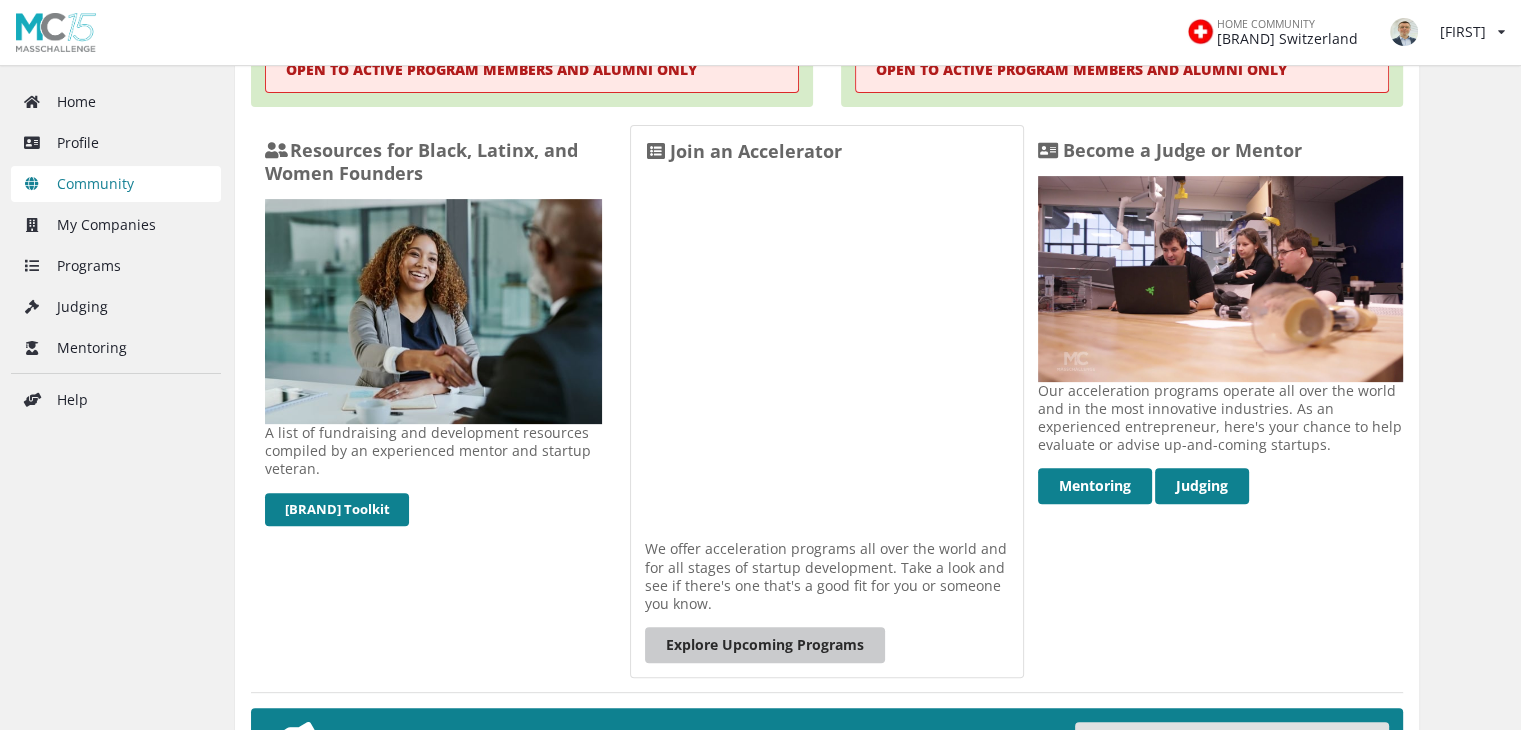 click on "Explore Upcoming Programs" at bounding box center (765, 645) 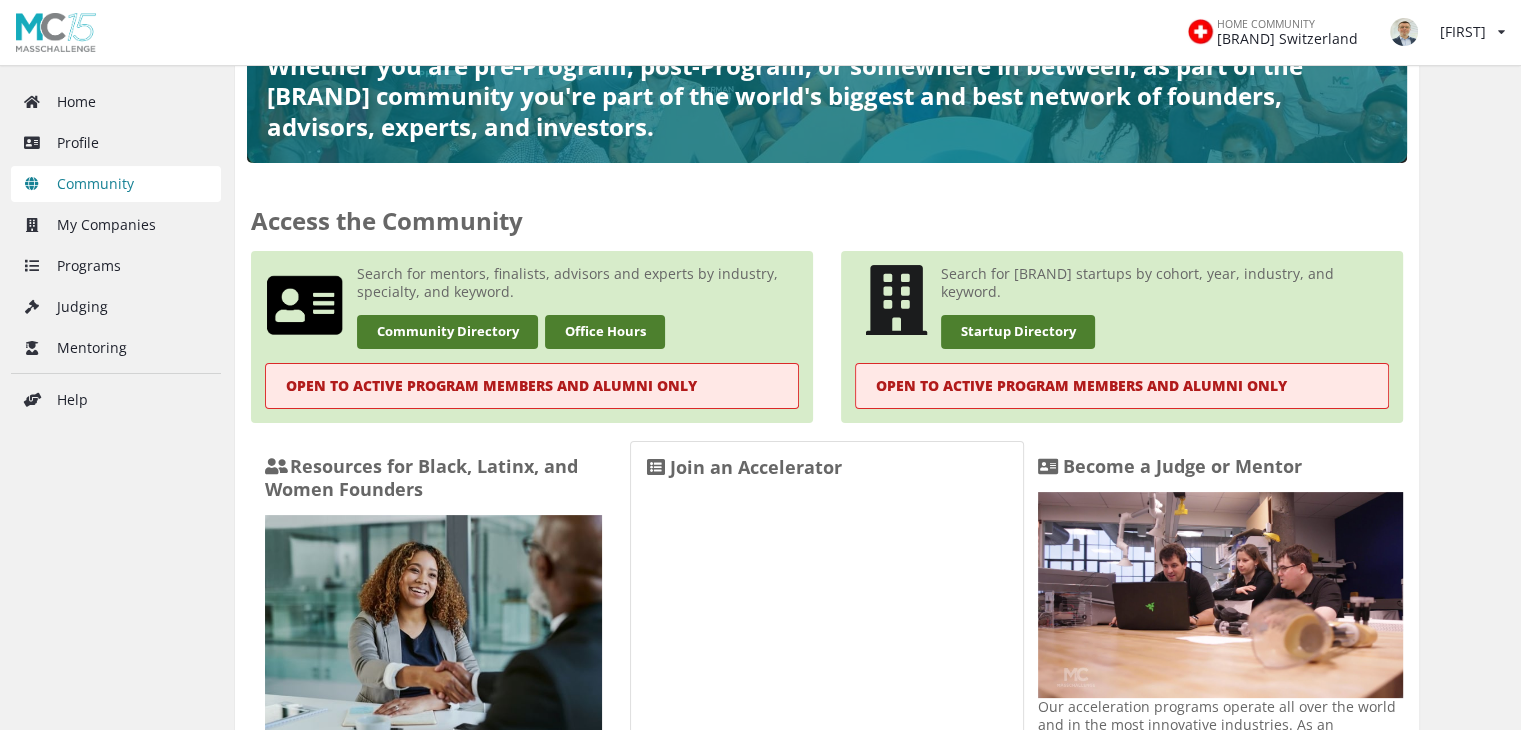 scroll, scrollTop: 276, scrollLeft: 0, axis: vertical 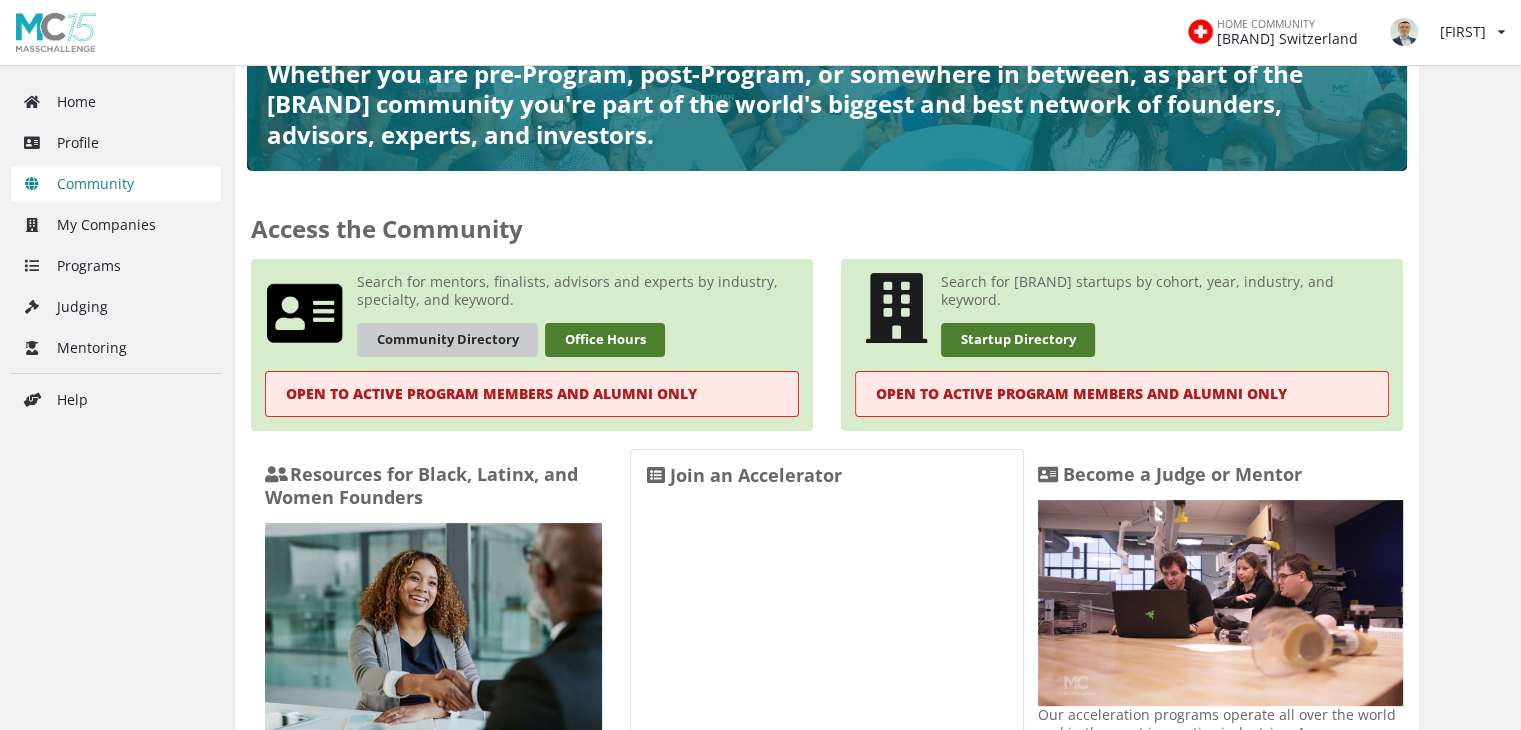 click on "Community Directory" at bounding box center [447, 339] 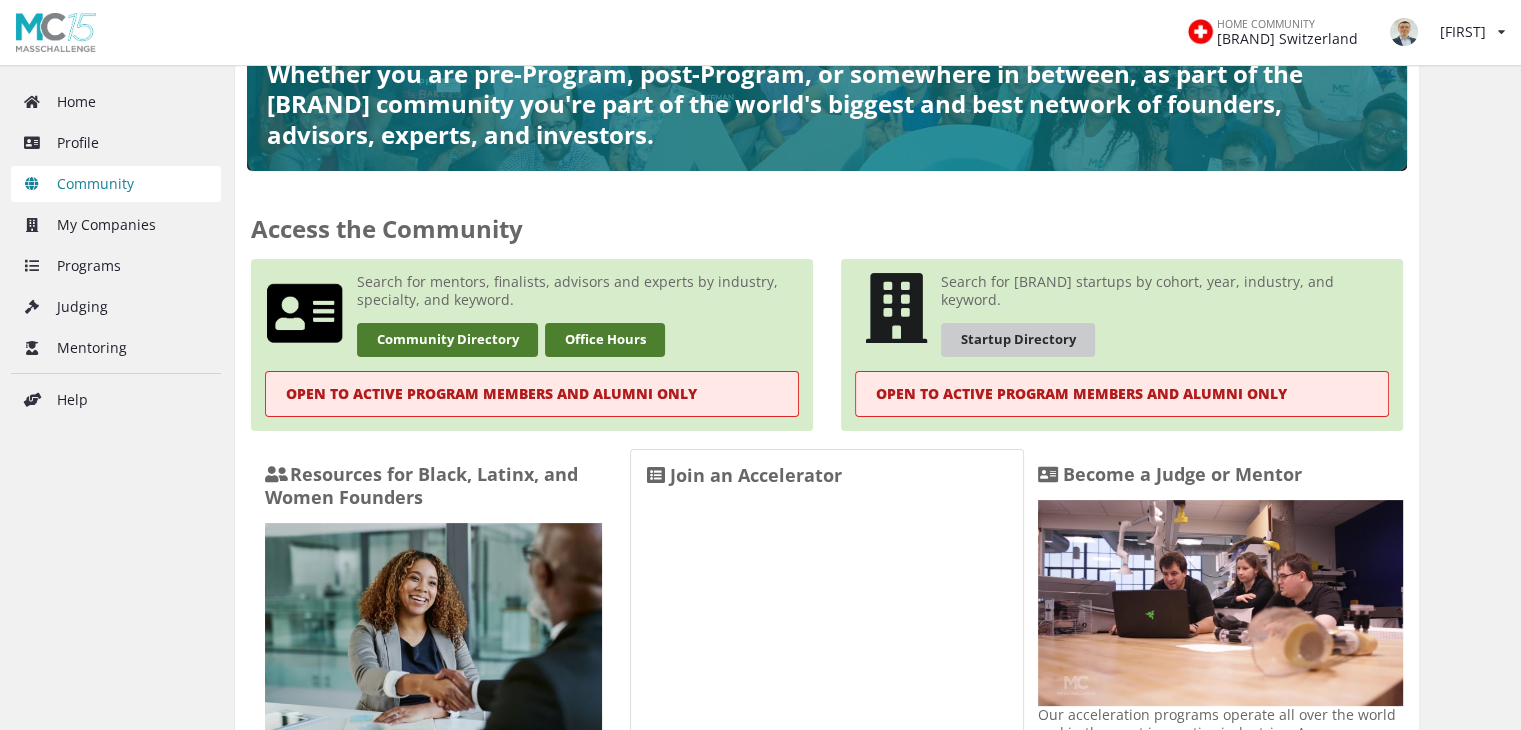 click on "Startup Directory" at bounding box center [1018, 339] 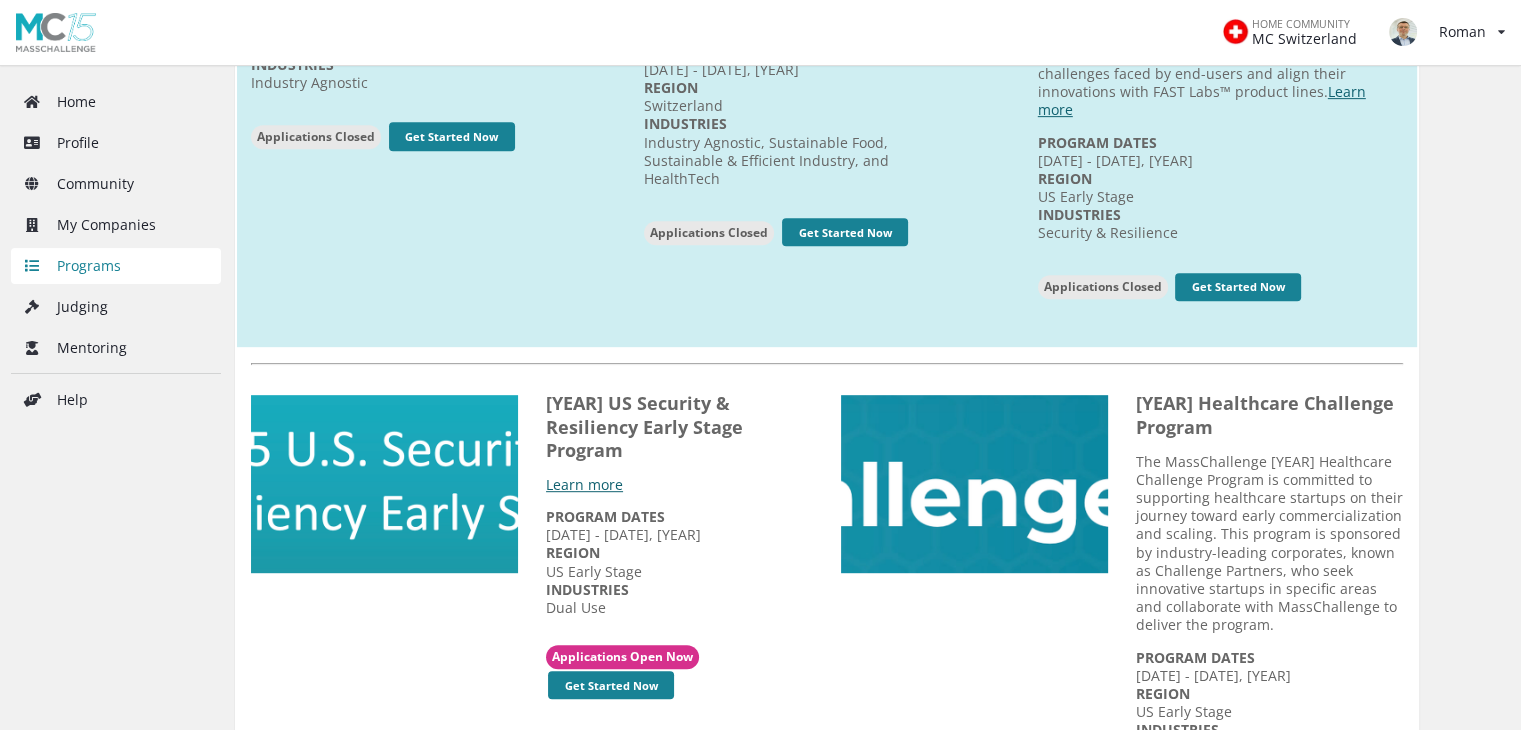 scroll, scrollTop: 500, scrollLeft: 0, axis: vertical 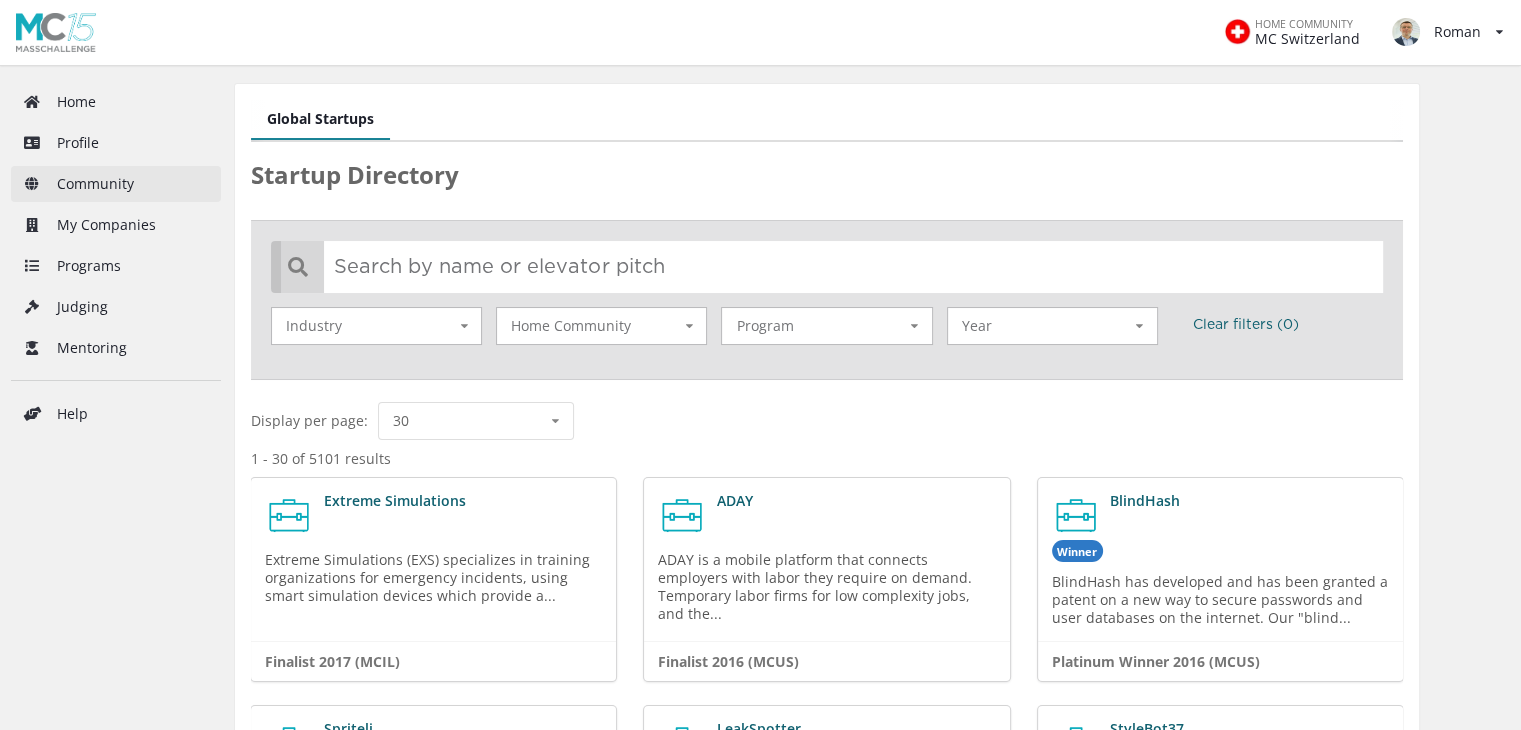 click on "Community" at bounding box center [116, 184] 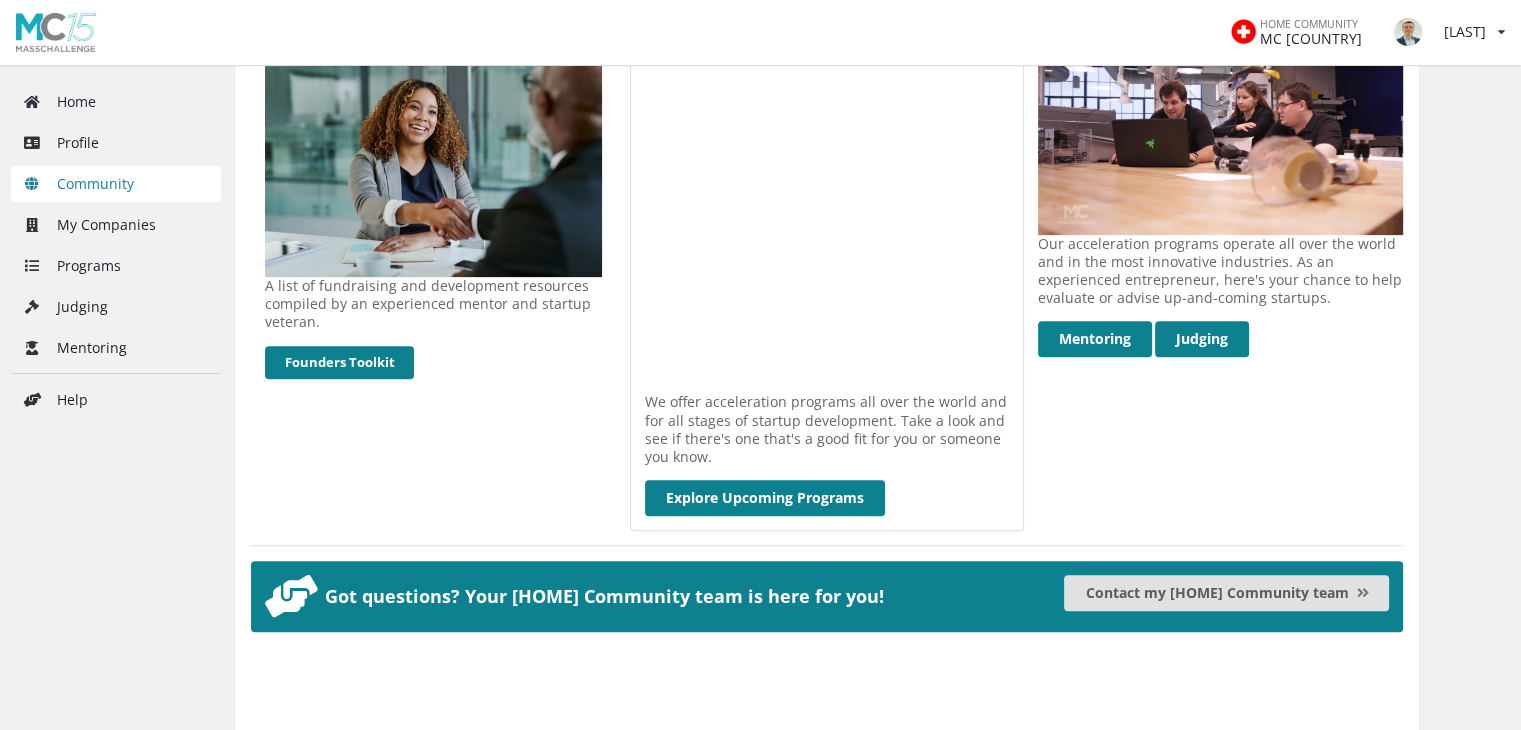 scroll, scrollTop: 876, scrollLeft: 0, axis: vertical 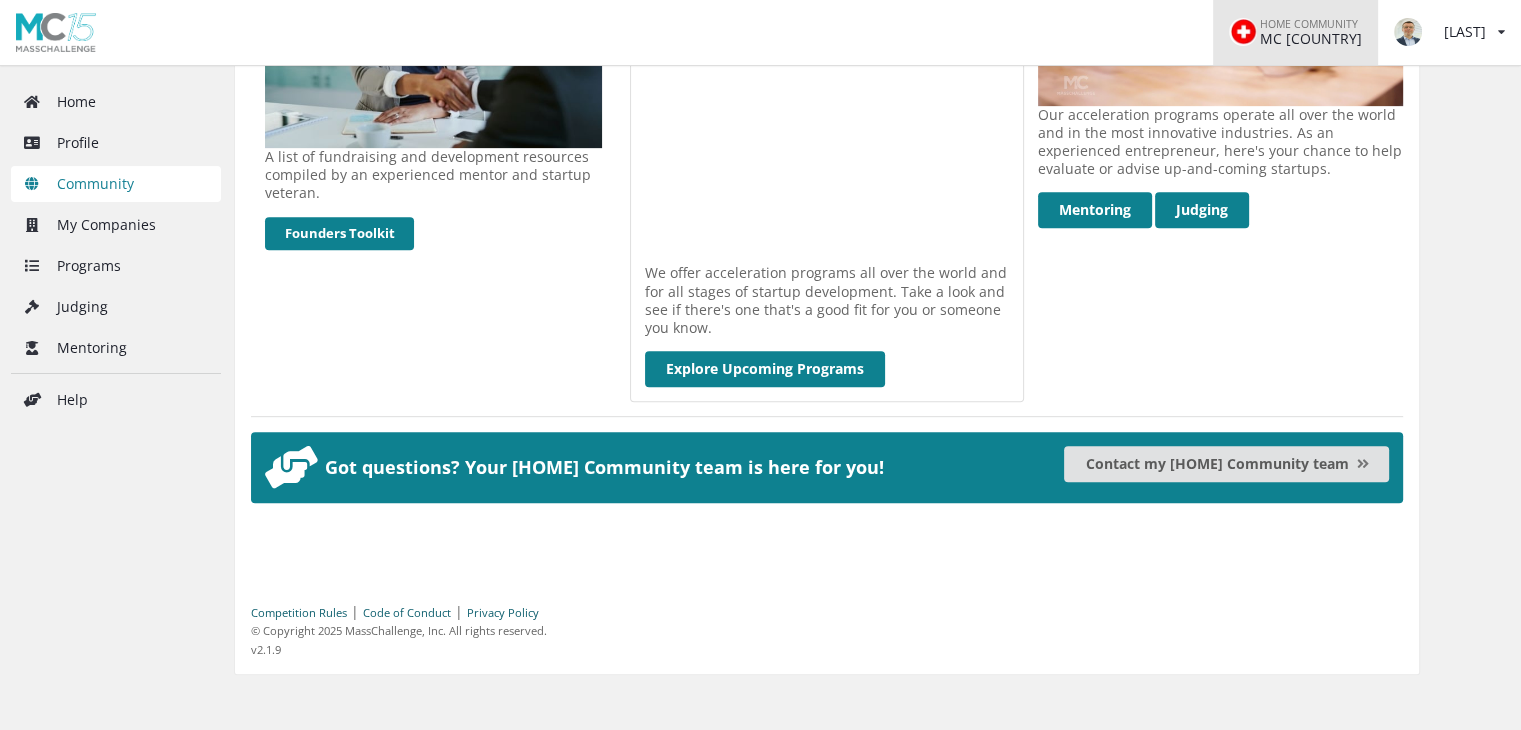 click on "HOME COMMUNITY
MC Switzerland" at bounding box center [1290, 32] 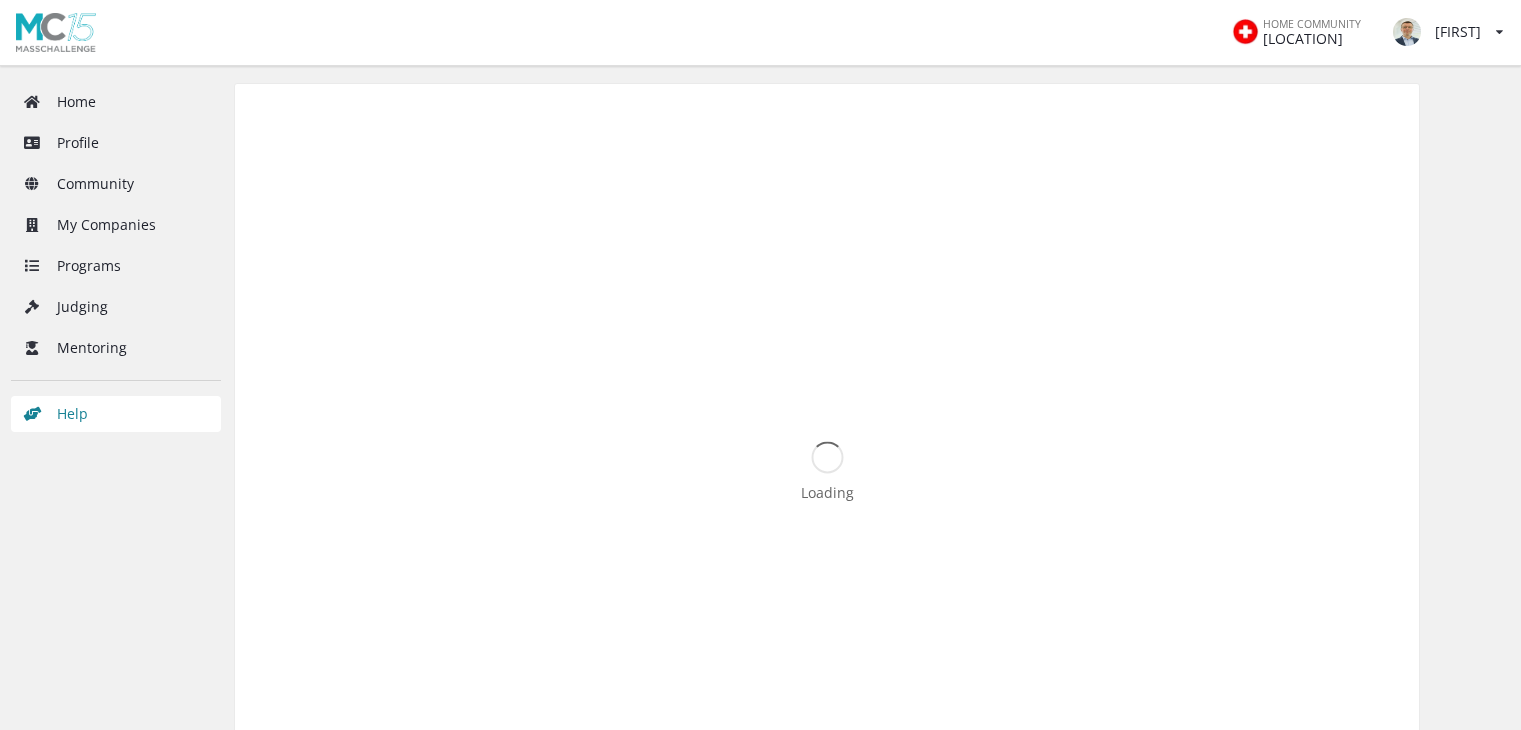 scroll, scrollTop: 0, scrollLeft: 0, axis: both 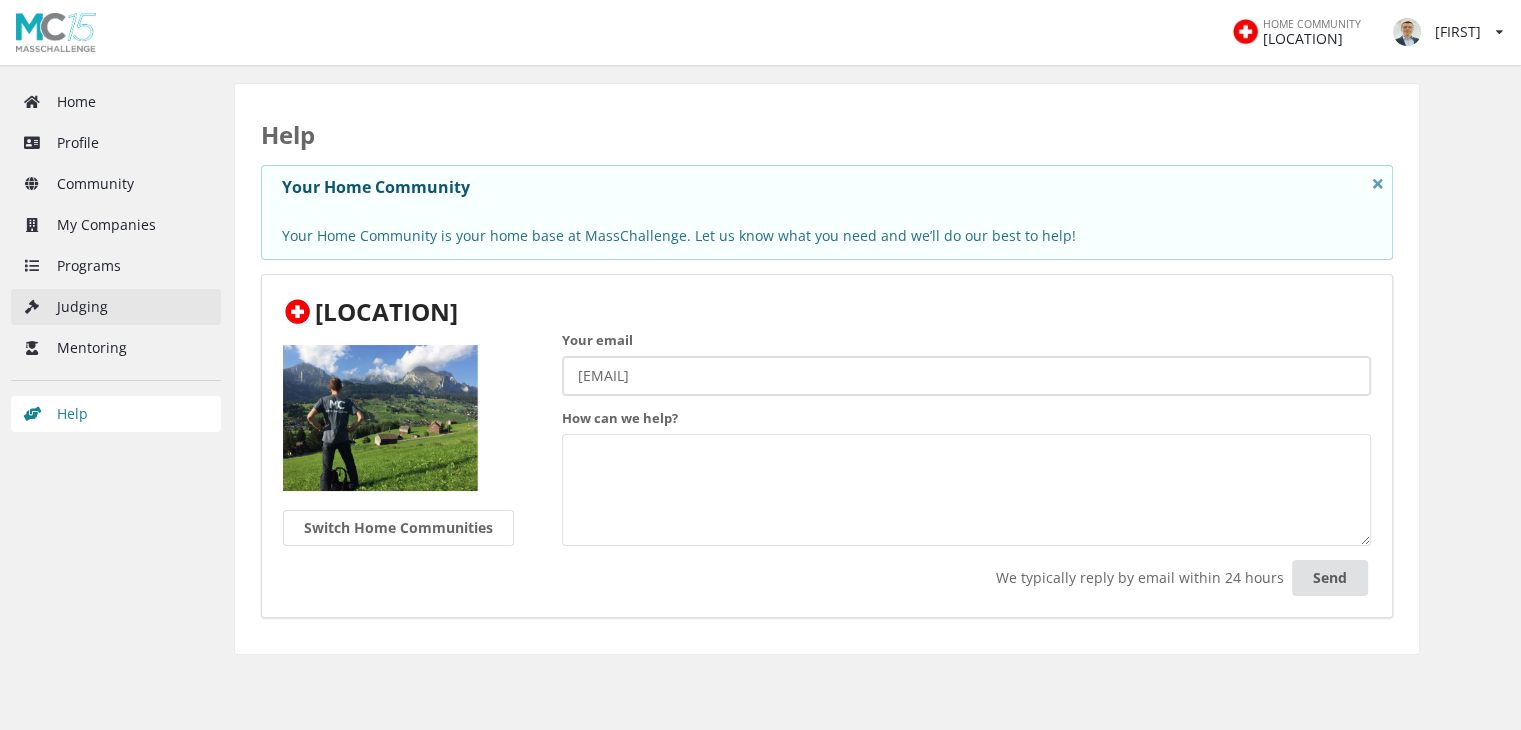 click on "Judging" at bounding box center [116, 307] 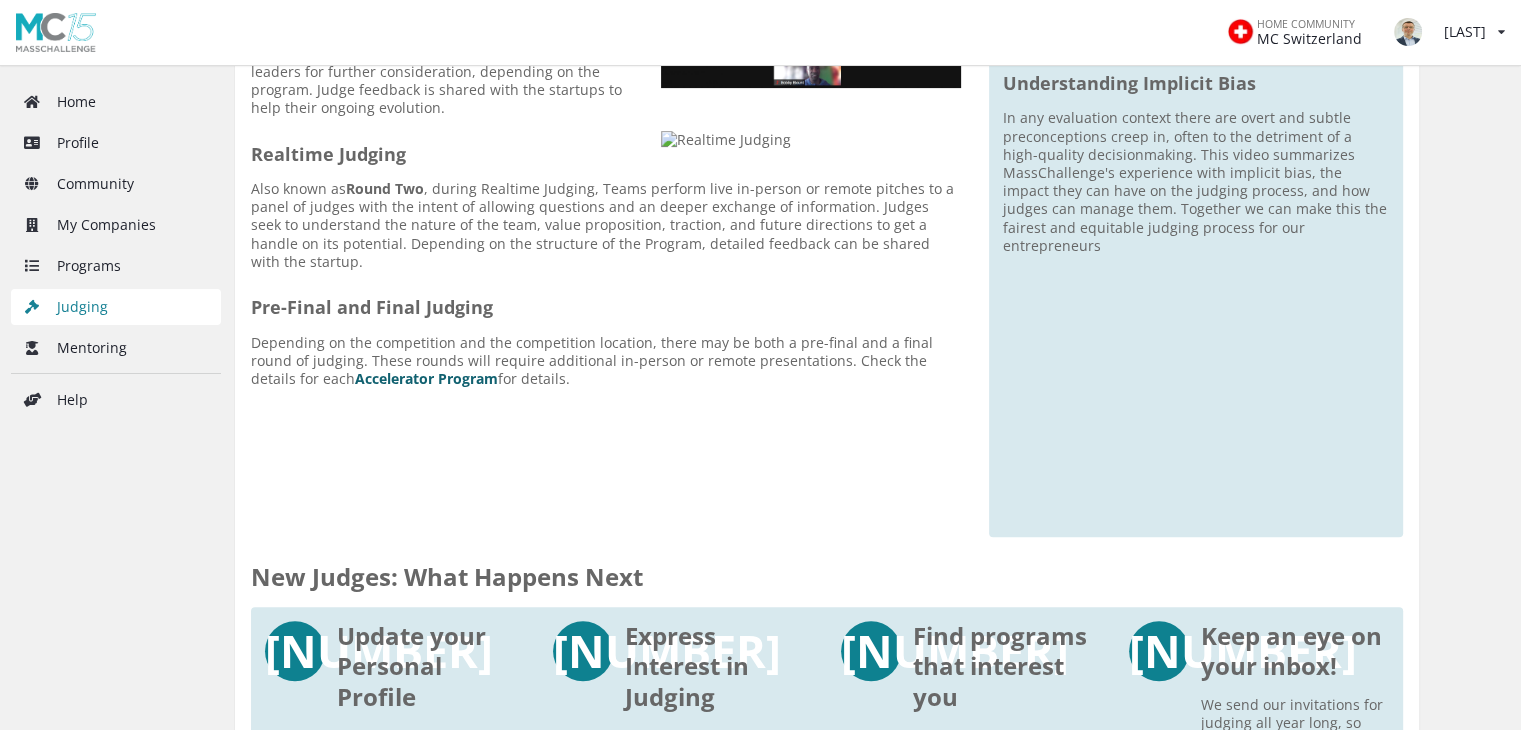 scroll, scrollTop: 900, scrollLeft: 0, axis: vertical 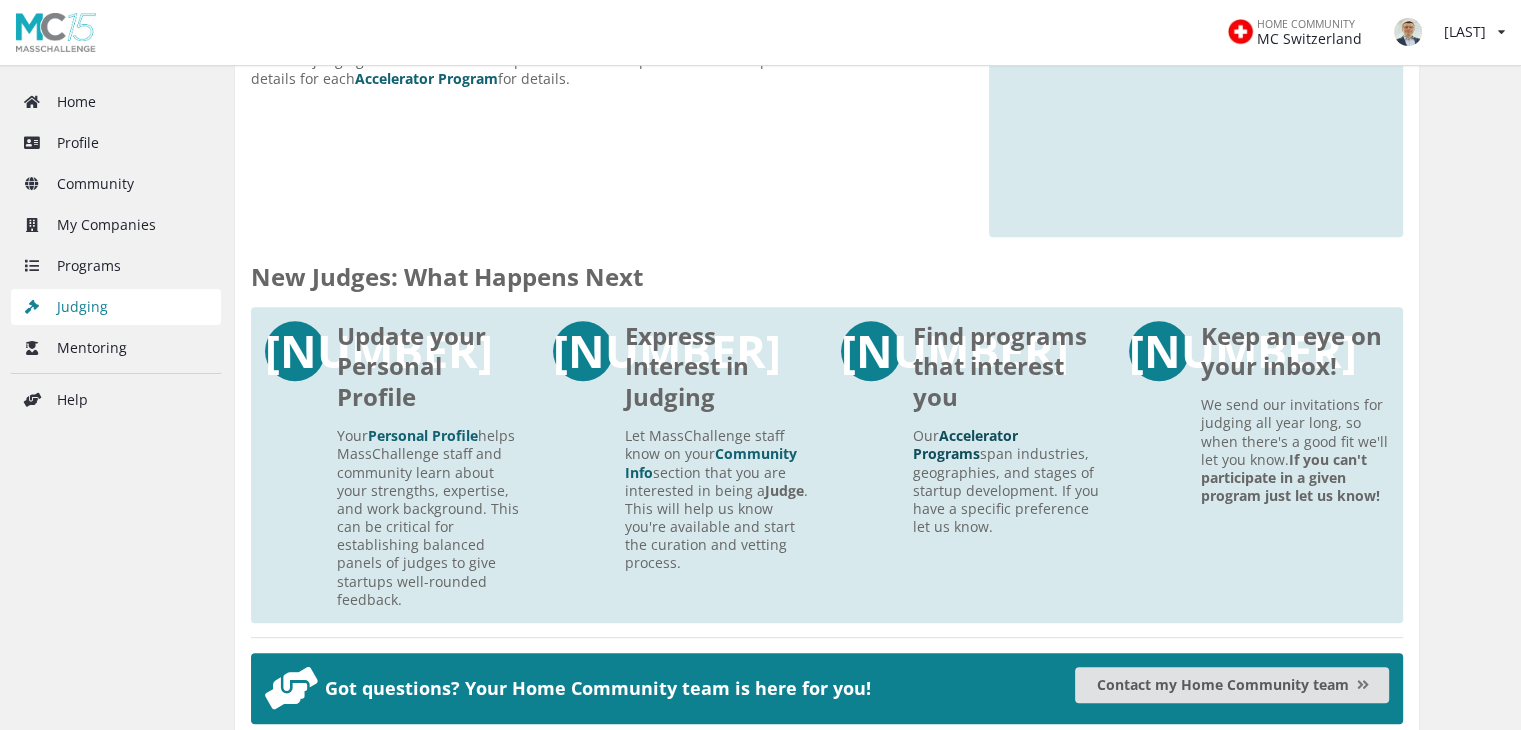 click on "Accelerator Programs" at bounding box center (965, 444) 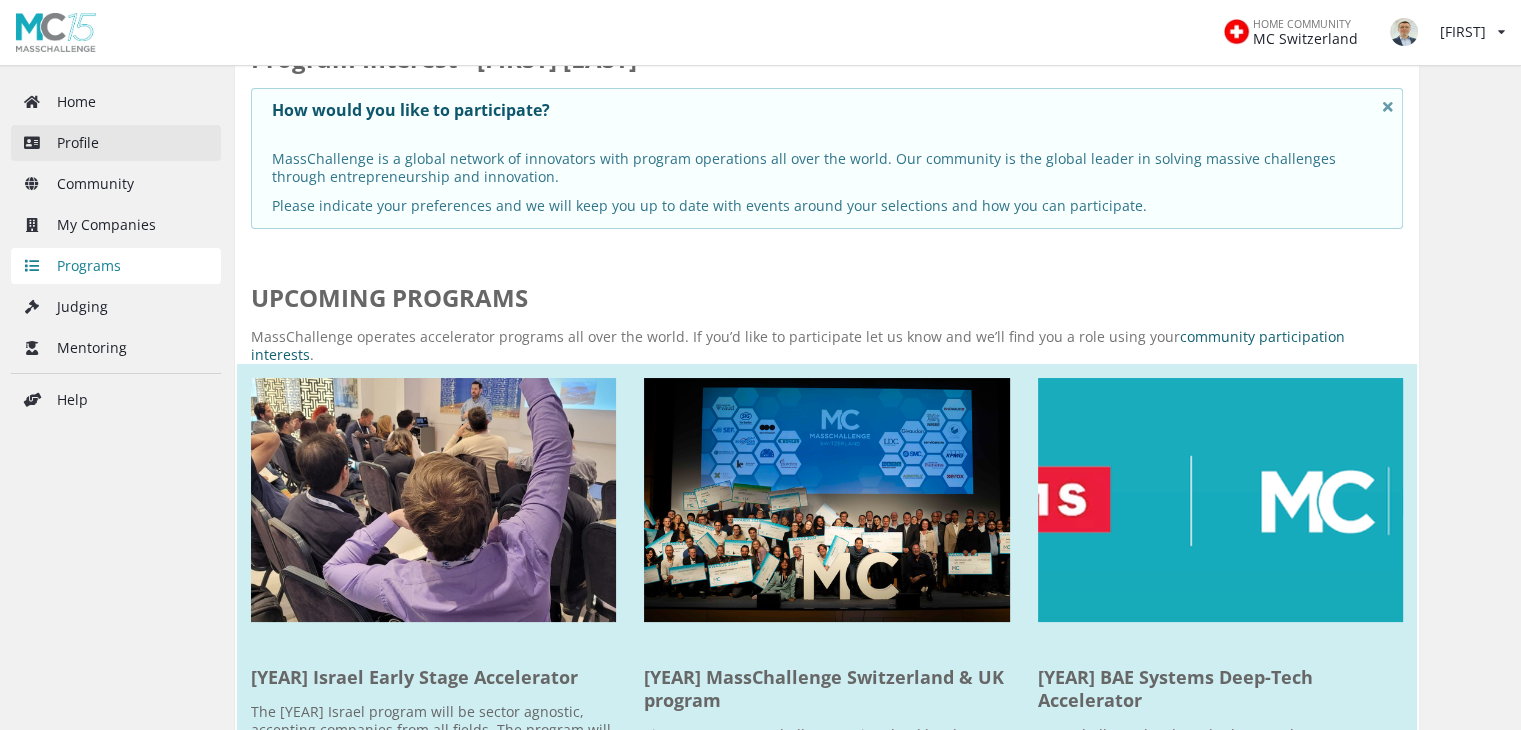 scroll, scrollTop: 0, scrollLeft: 0, axis: both 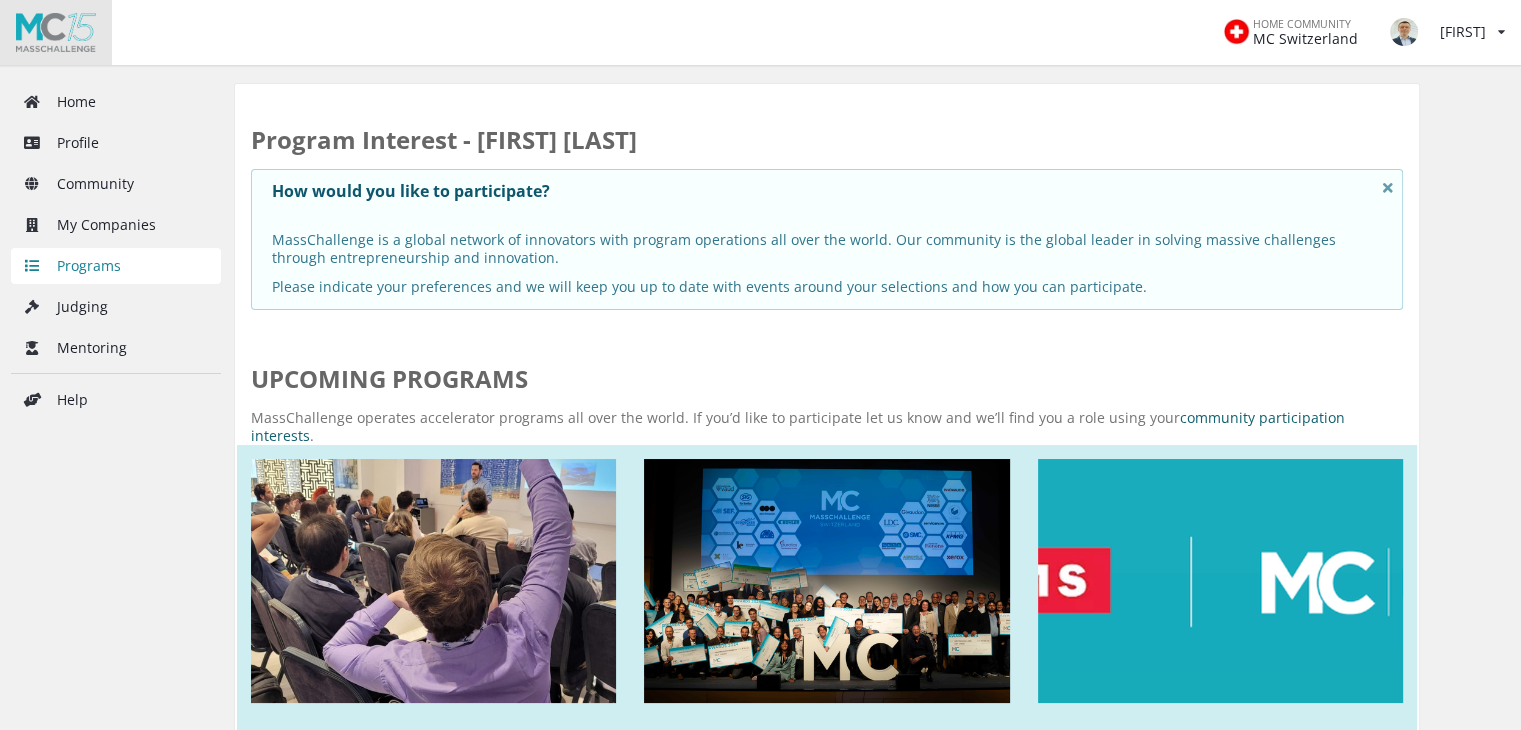 click at bounding box center (56, 32) 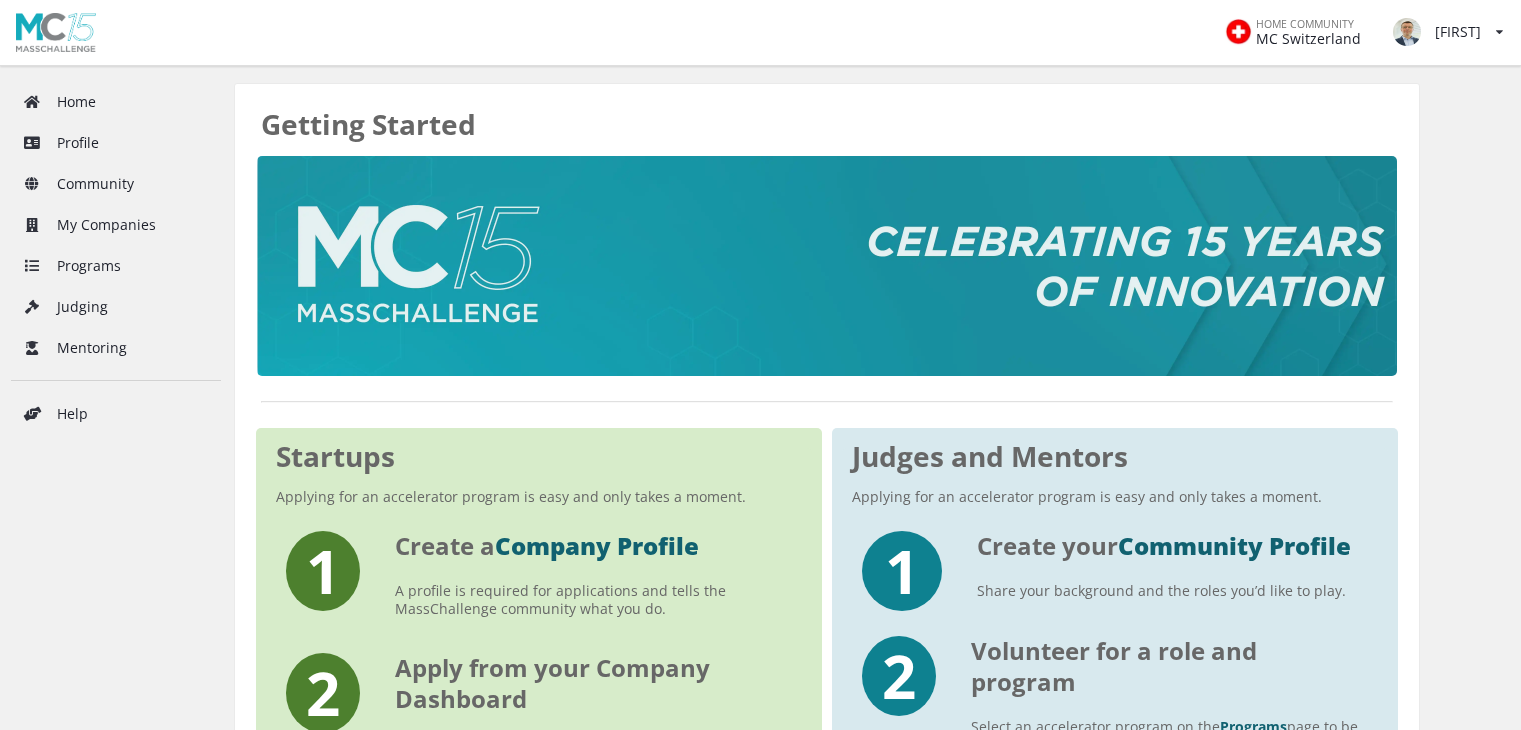 scroll, scrollTop: 0, scrollLeft: 0, axis: both 